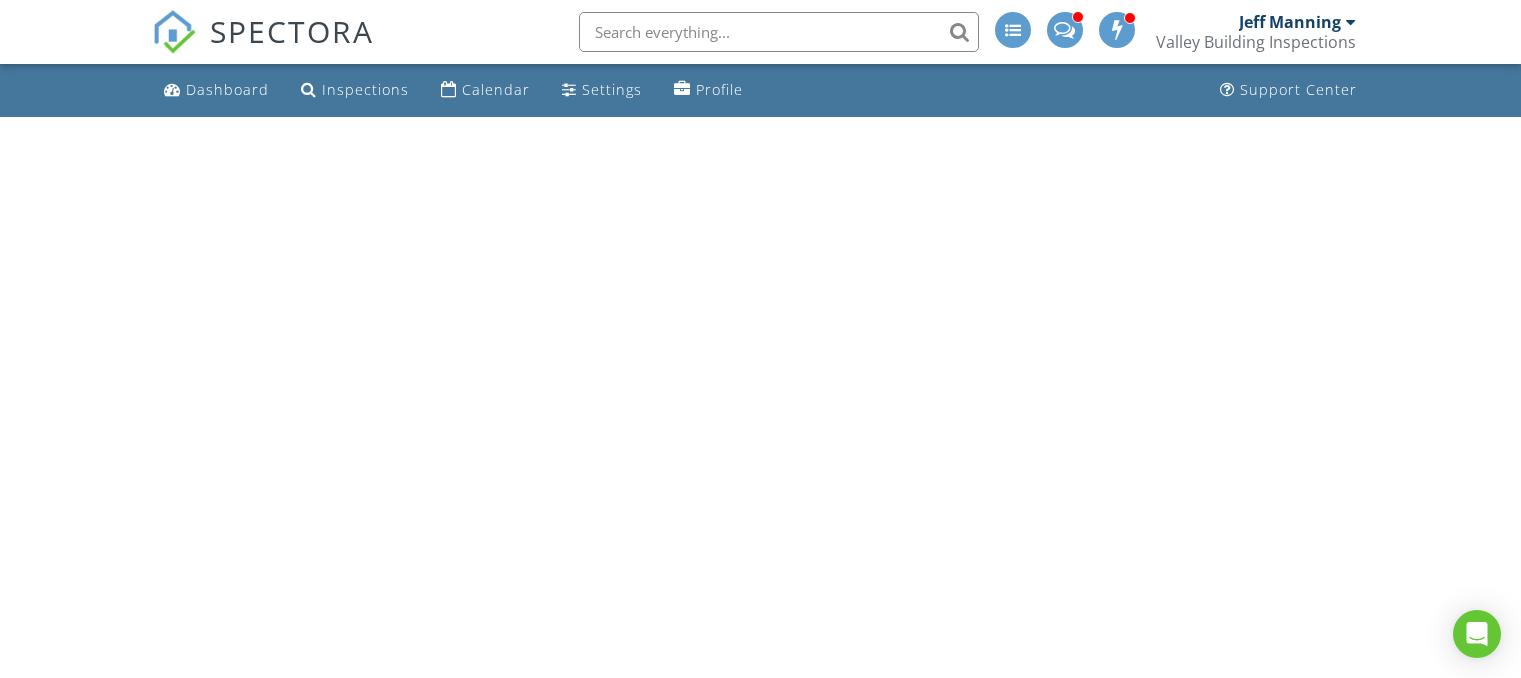 scroll, scrollTop: 0, scrollLeft: 0, axis: both 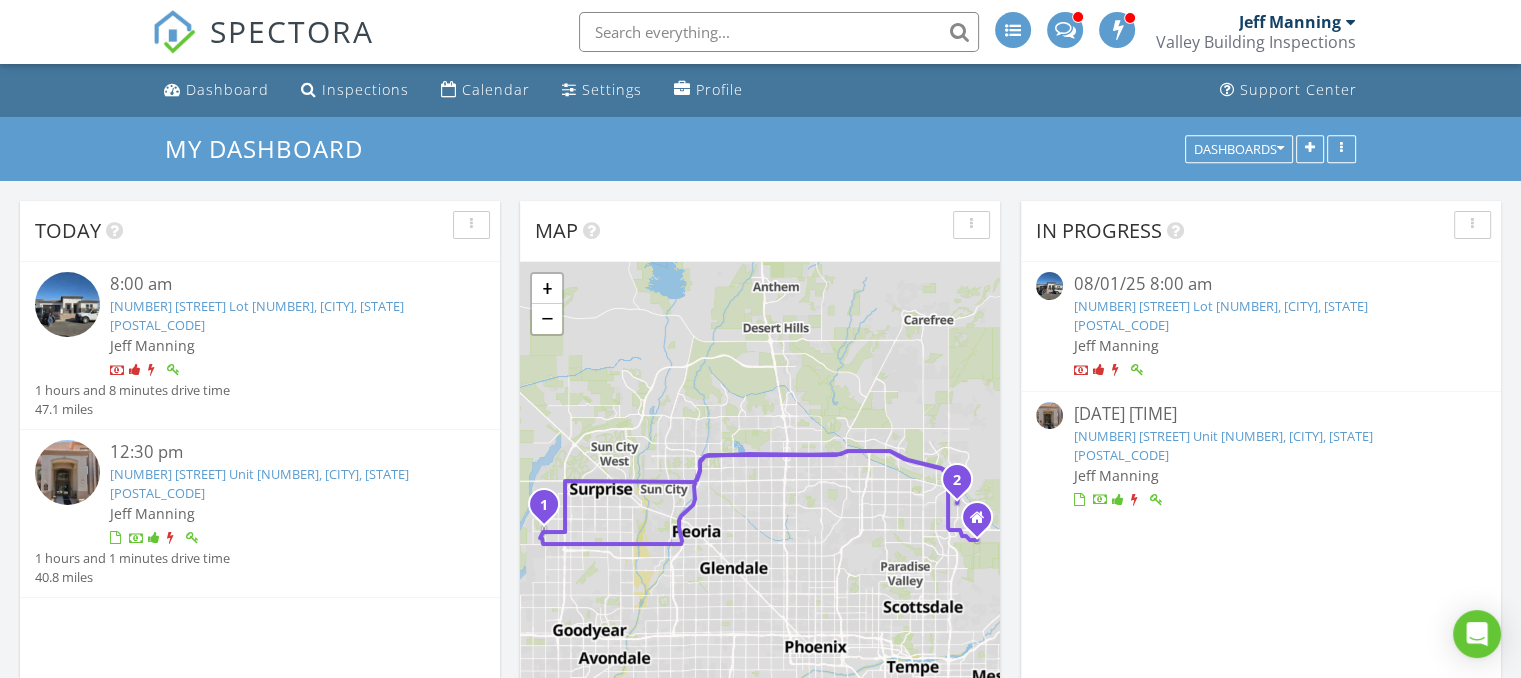 click on "[NUMBER] [STREET] Lot [NUMBER], [CITY], [STATE] [POSTAL_CODE]" at bounding box center (257, 315) 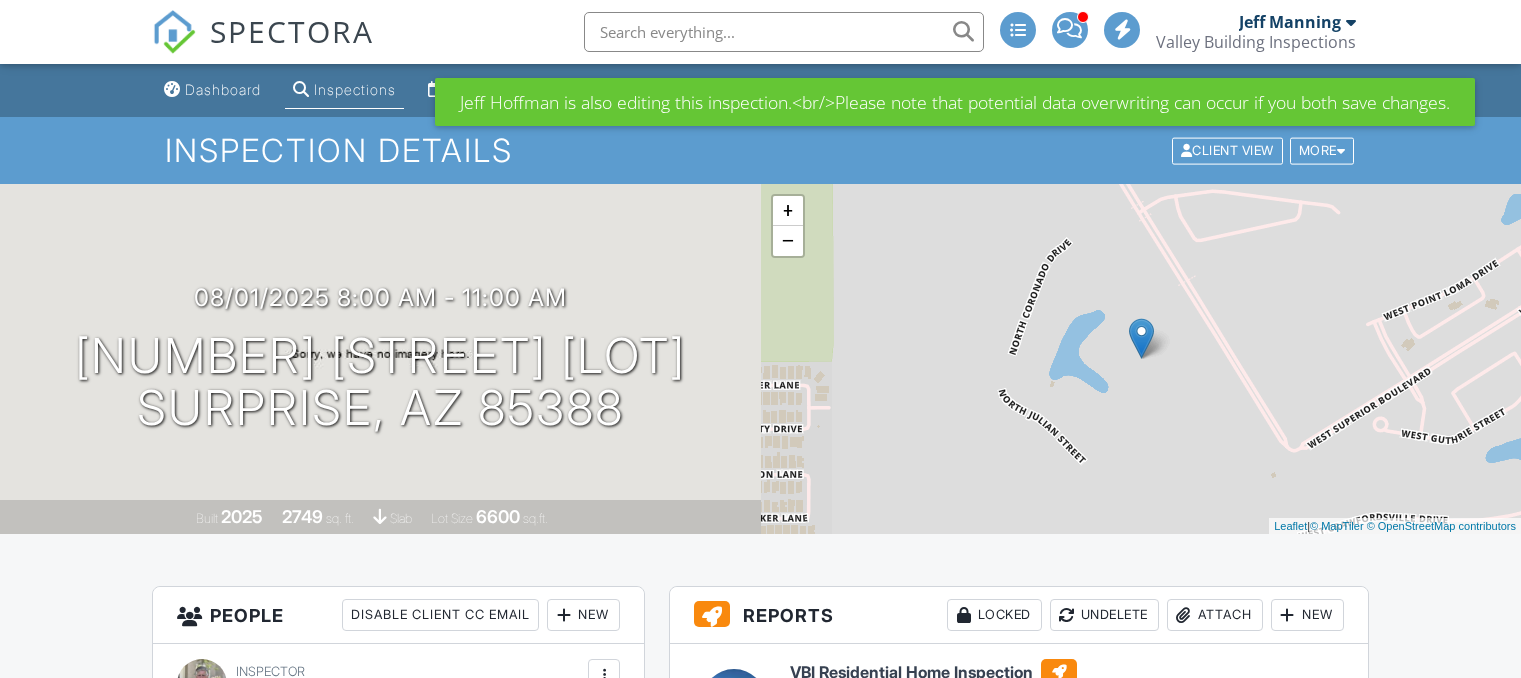 scroll, scrollTop: 0, scrollLeft: 0, axis: both 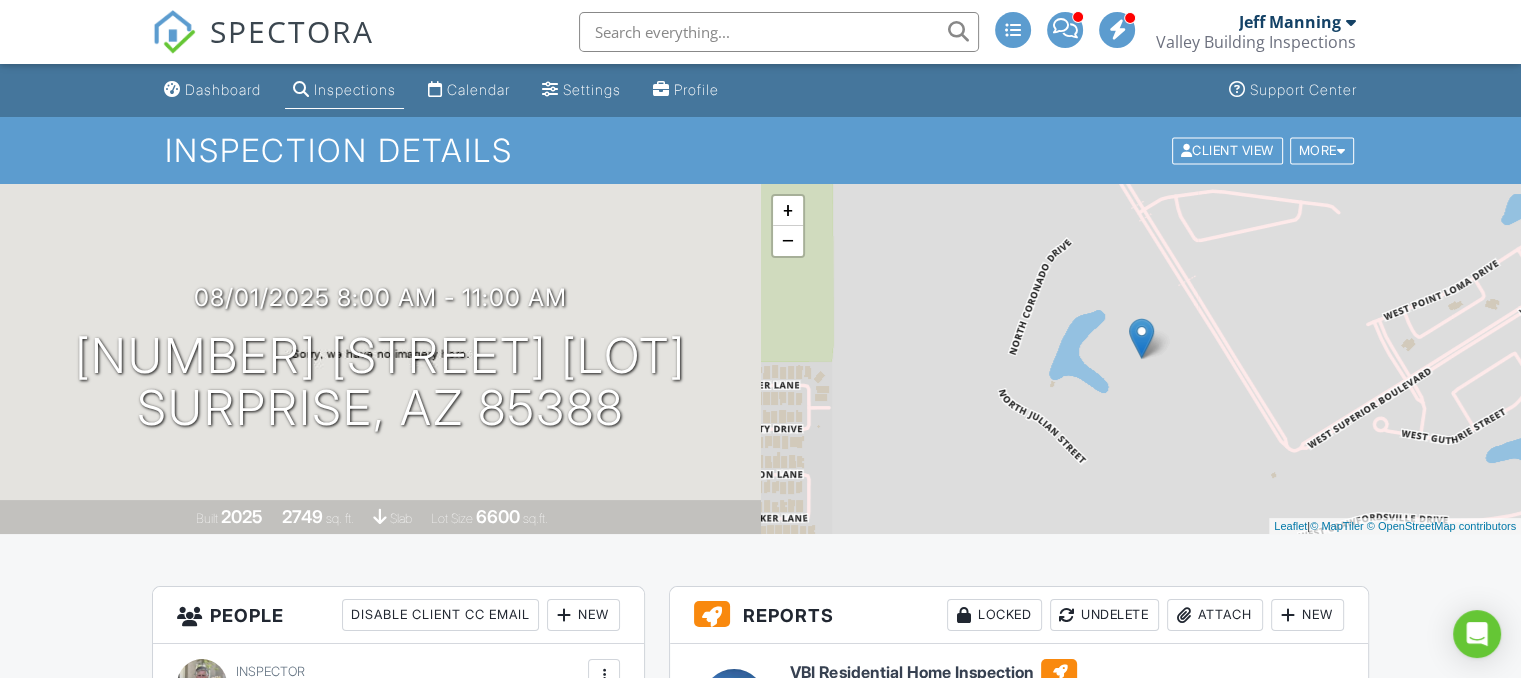 drag, startPoint x: 1526, startPoint y: 670, endPoint x: 981, endPoint y: 346, distance: 634.03546 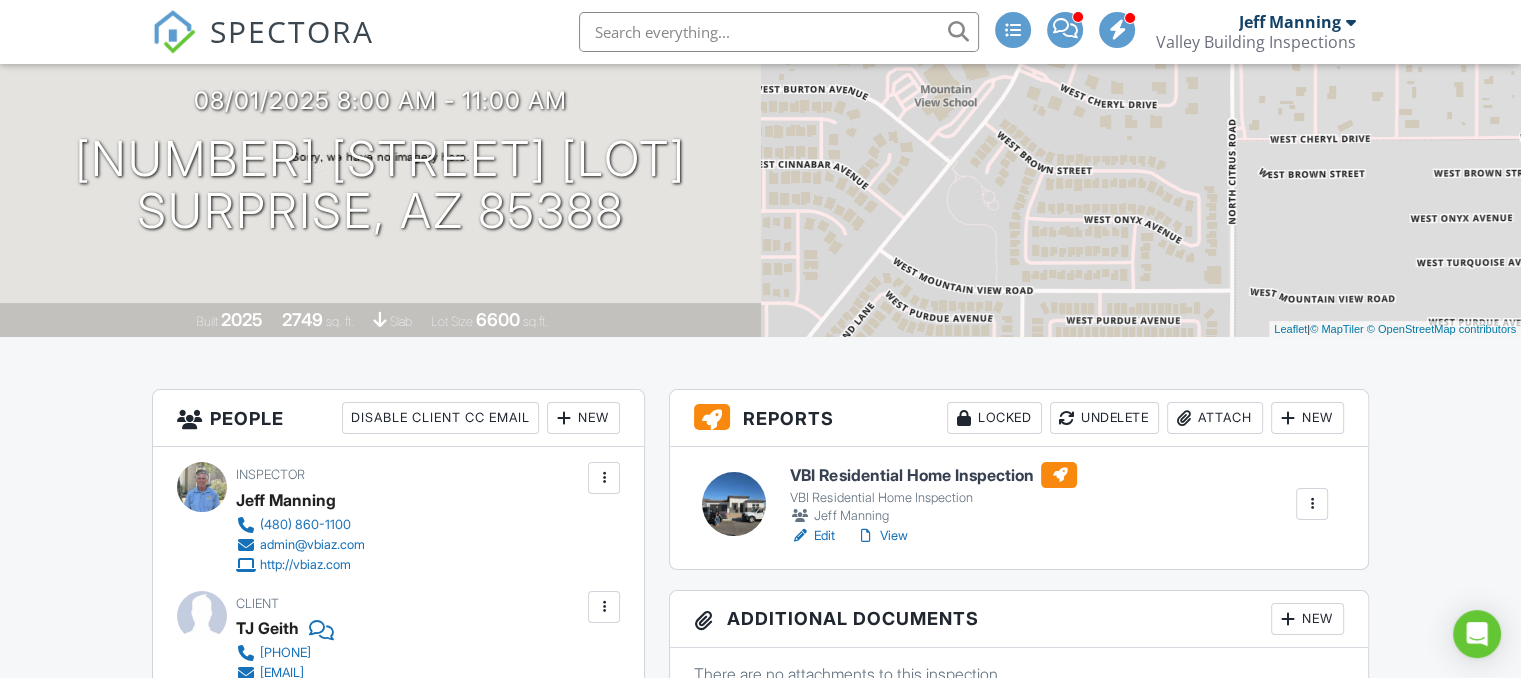 scroll, scrollTop: 200, scrollLeft: 0, axis: vertical 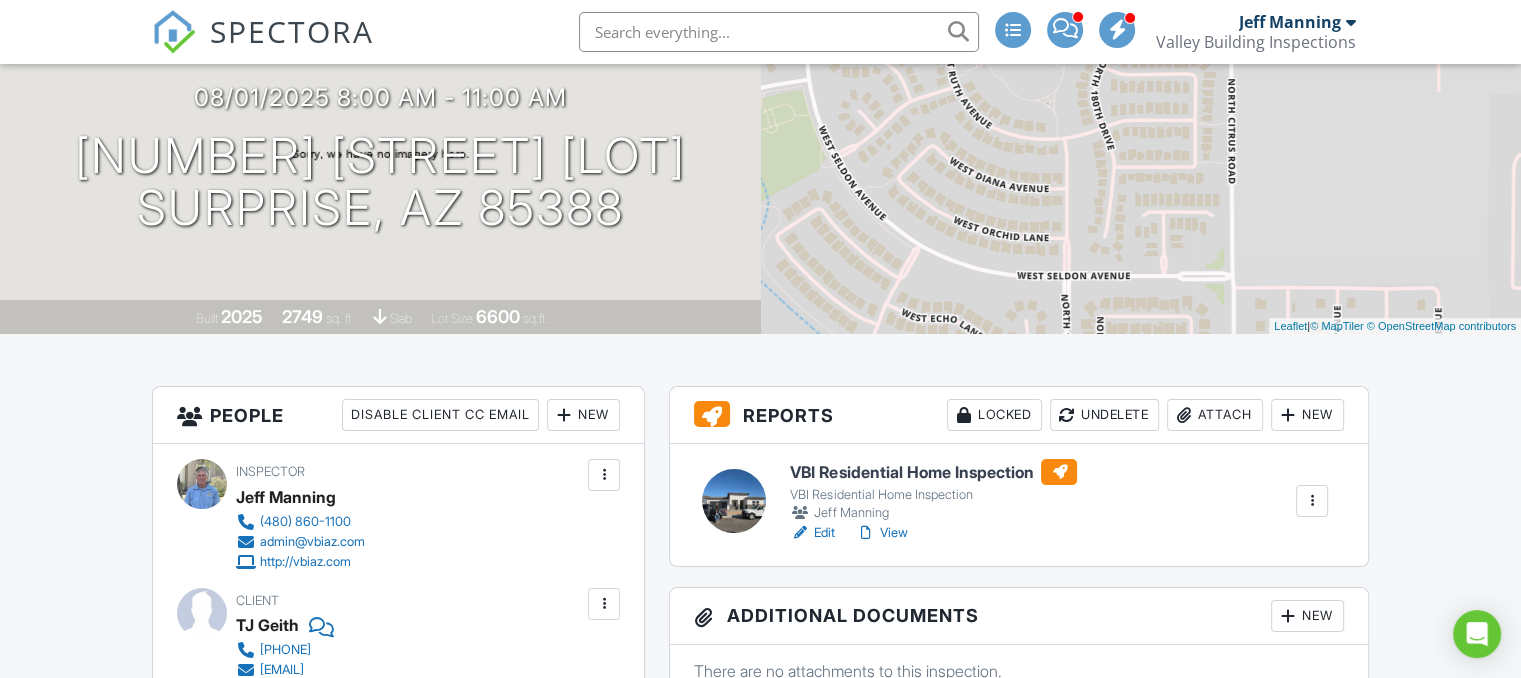drag, startPoint x: 1529, startPoint y: 5, endPoint x: 1474, endPoint y: 543, distance: 540.804 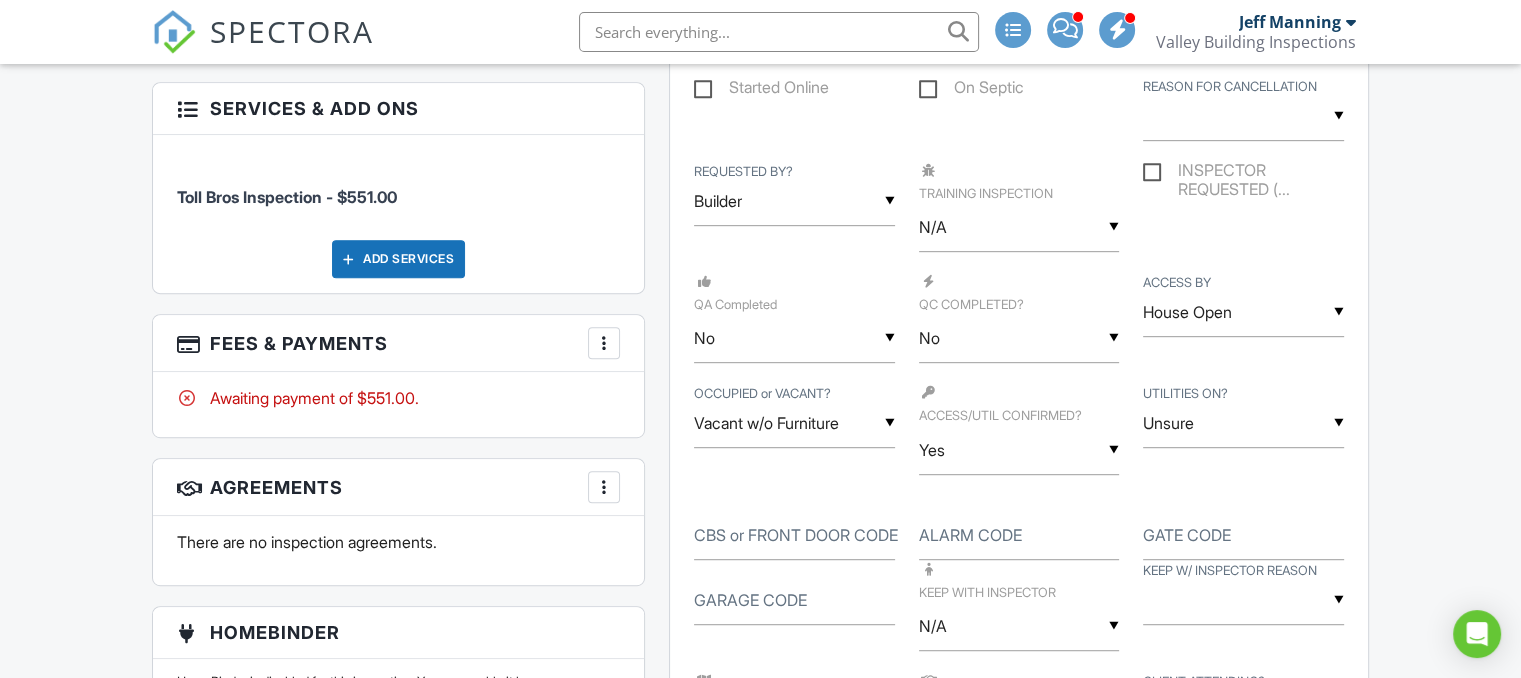 scroll, scrollTop: 1026, scrollLeft: 0, axis: vertical 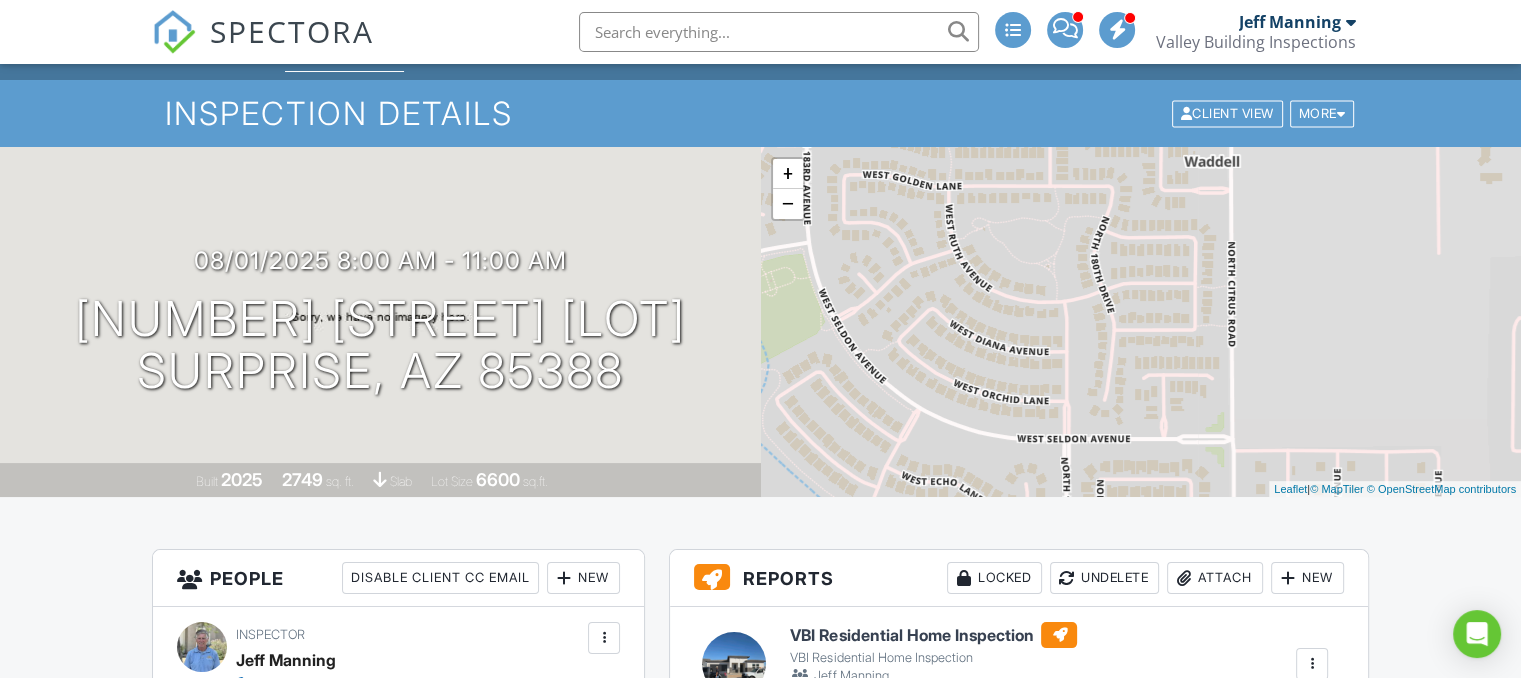 click at bounding box center [1013, 30] 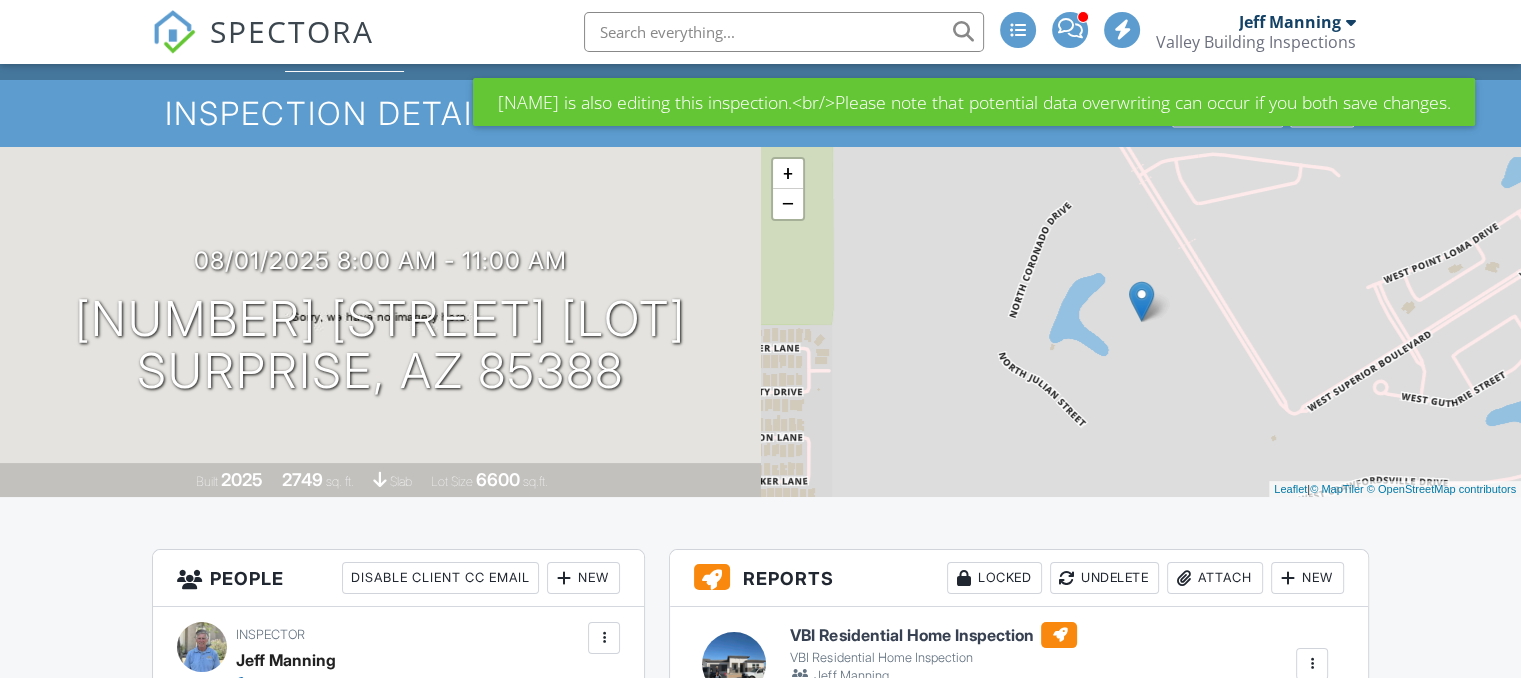 scroll, scrollTop: 37, scrollLeft: 0, axis: vertical 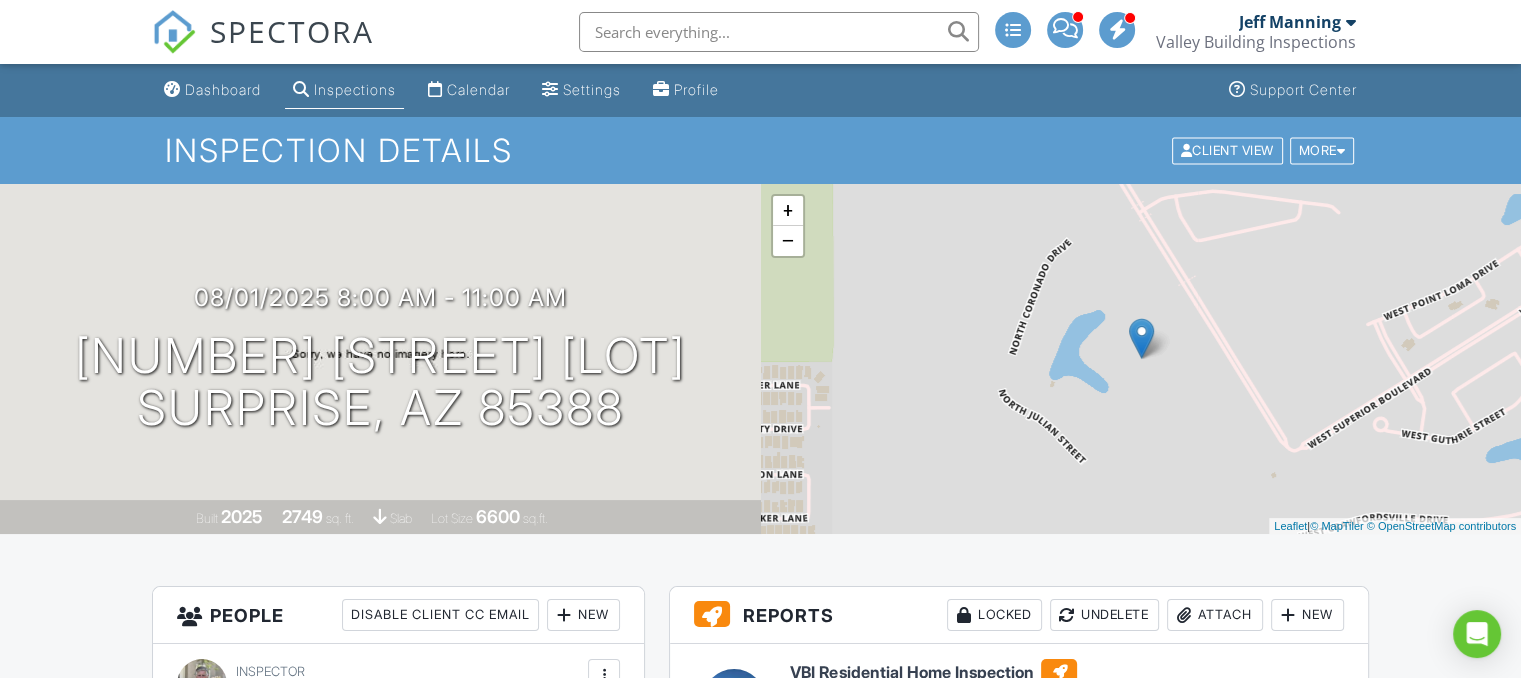 drag, startPoint x: 1530, startPoint y: 667, endPoint x: 1136, endPoint y: 514, distance: 422.66415 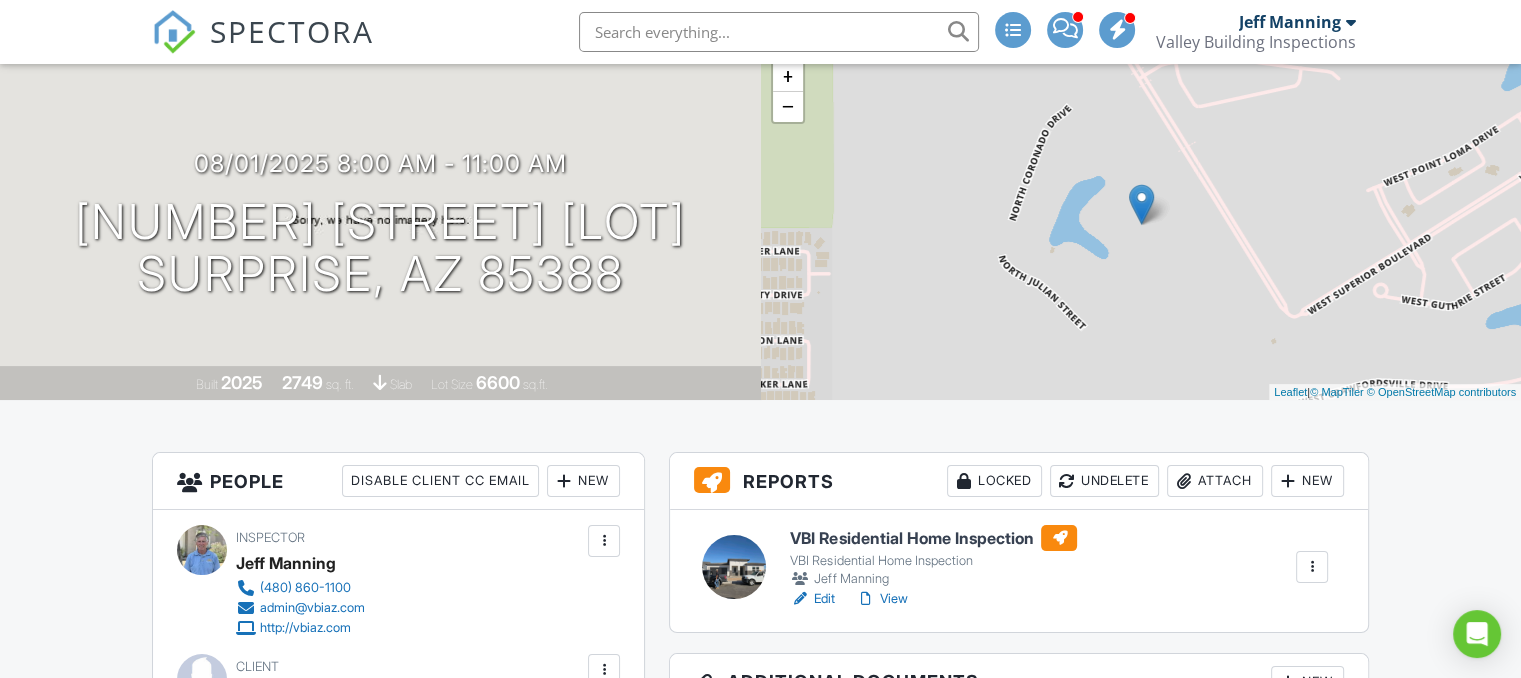 scroll, scrollTop: 160, scrollLeft: 0, axis: vertical 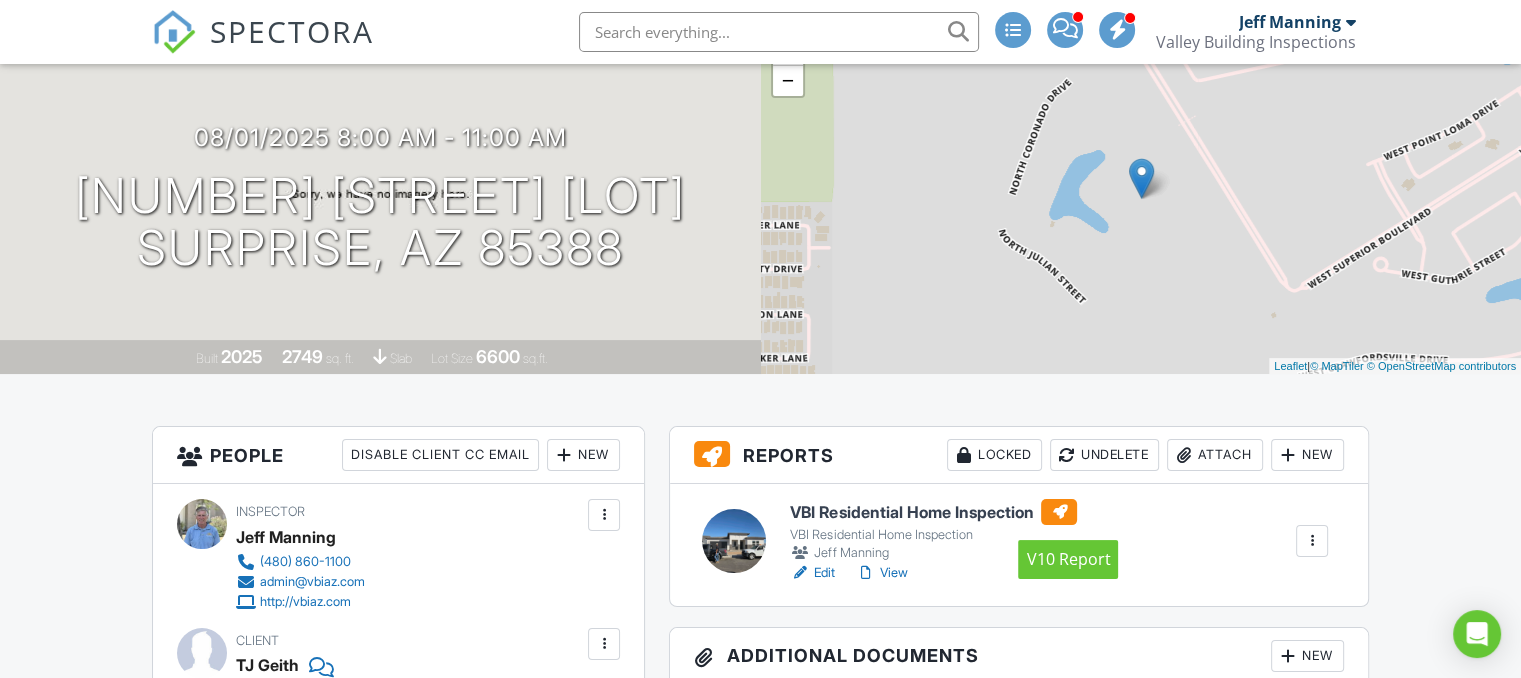 click at bounding box center [1059, 512] 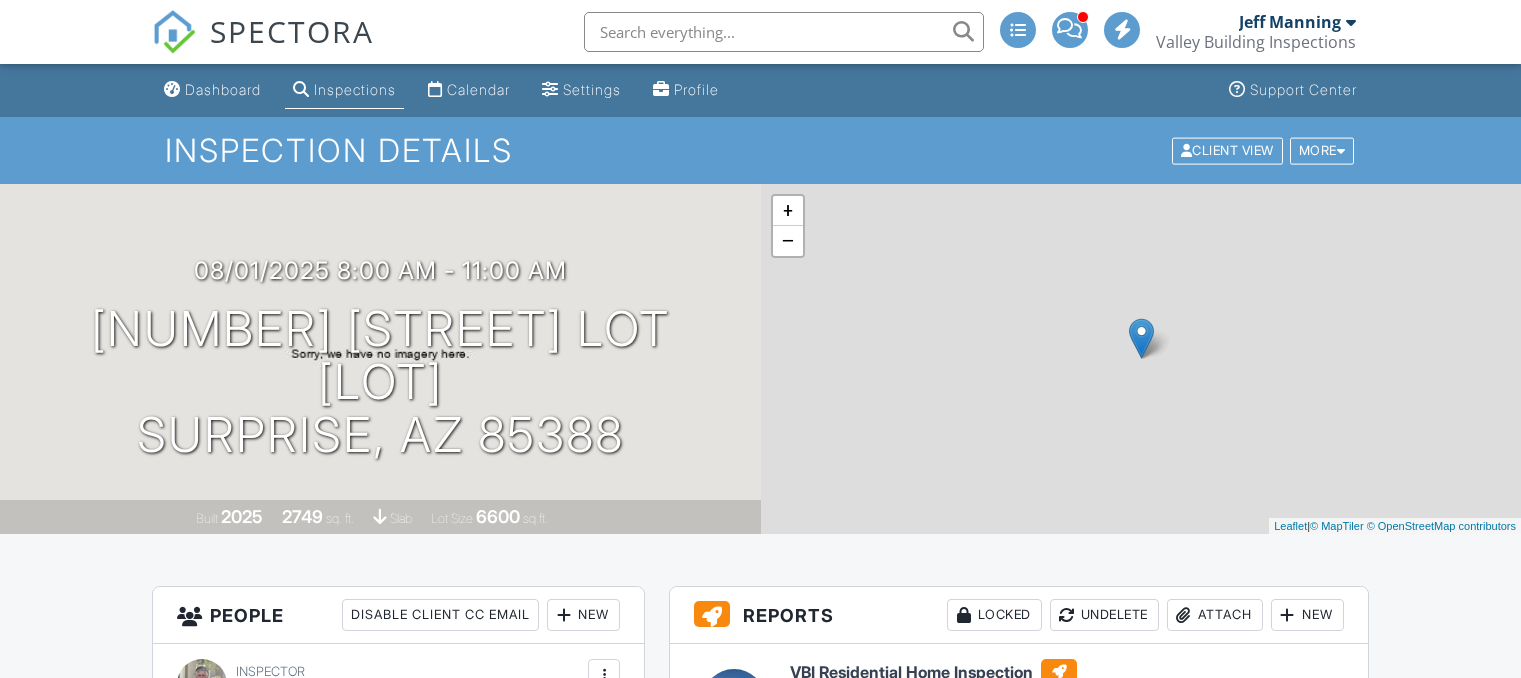 scroll, scrollTop: 0, scrollLeft: 0, axis: both 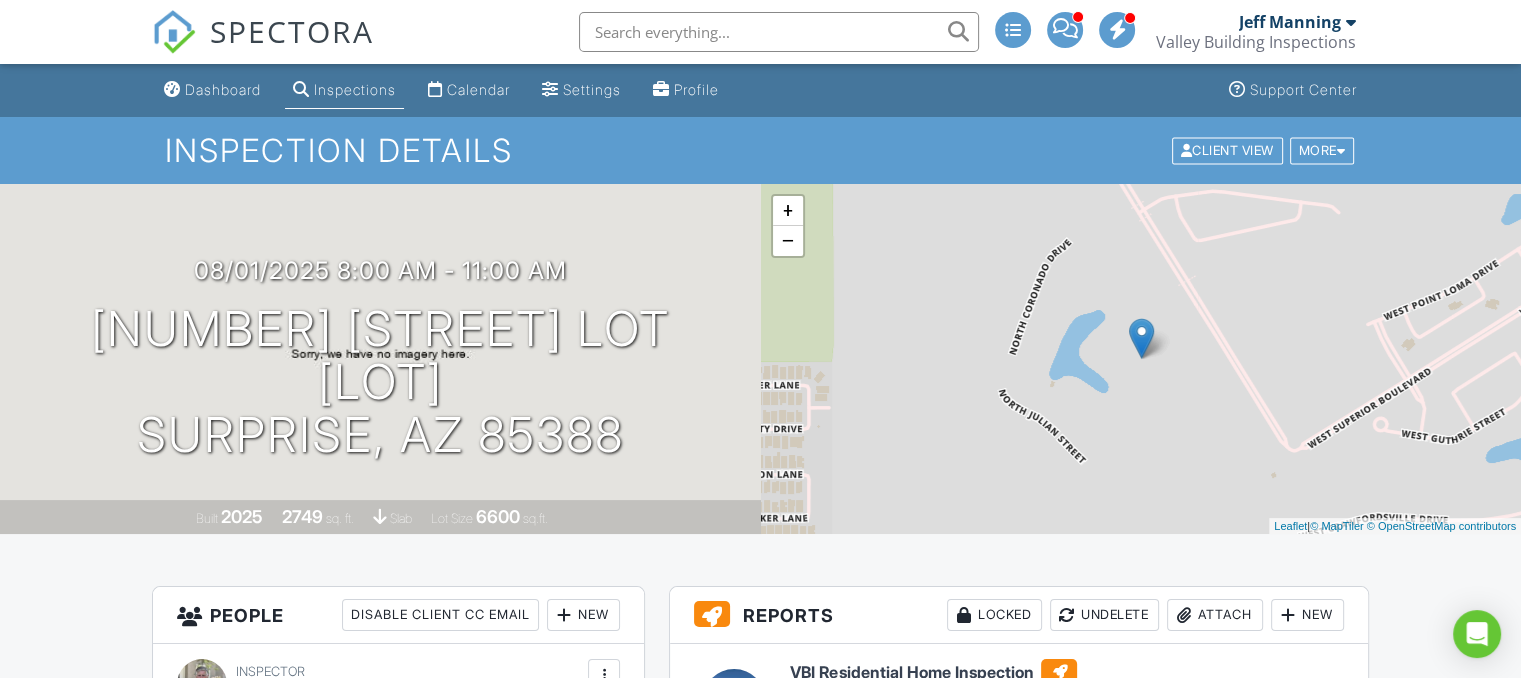 drag, startPoint x: 1308, startPoint y: 149, endPoint x: 1464, endPoint y: 122, distance: 158.31929 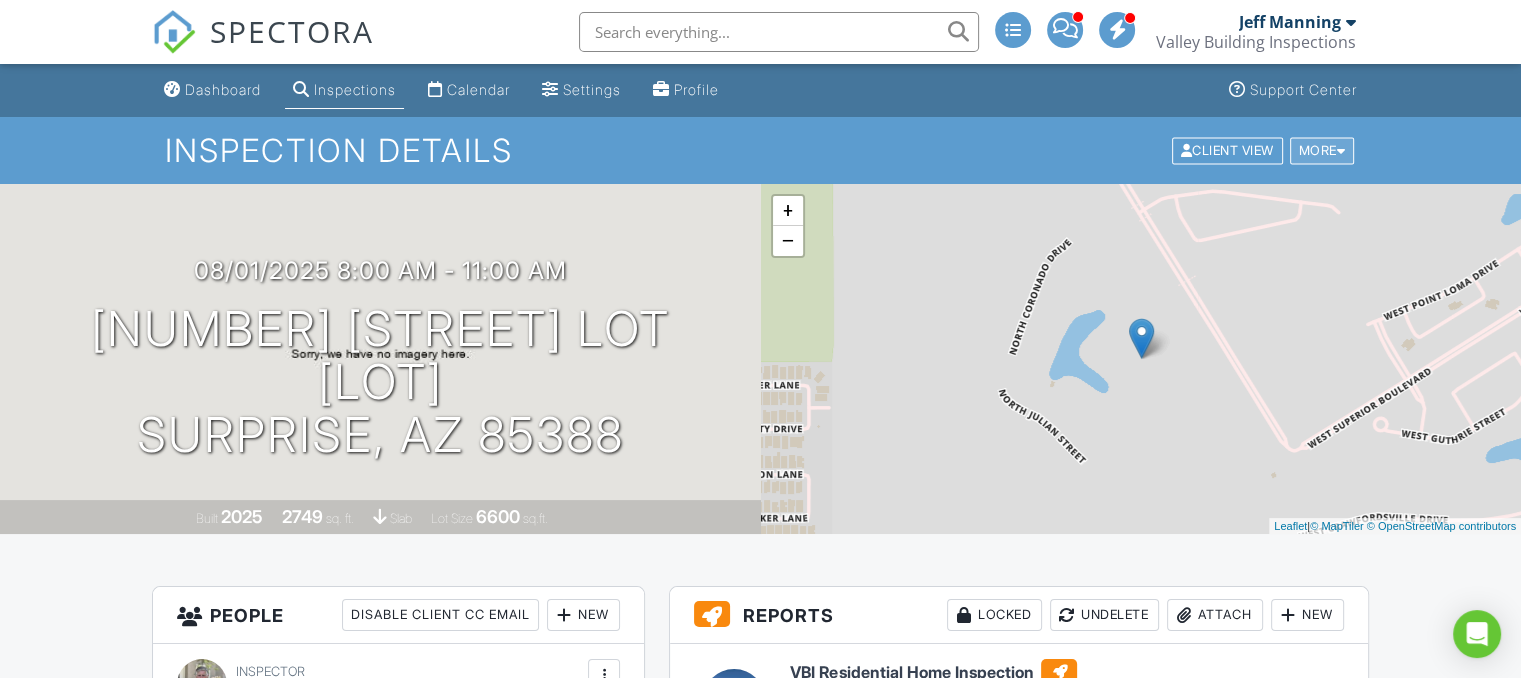 click on "More" at bounding box center [1322, 150] 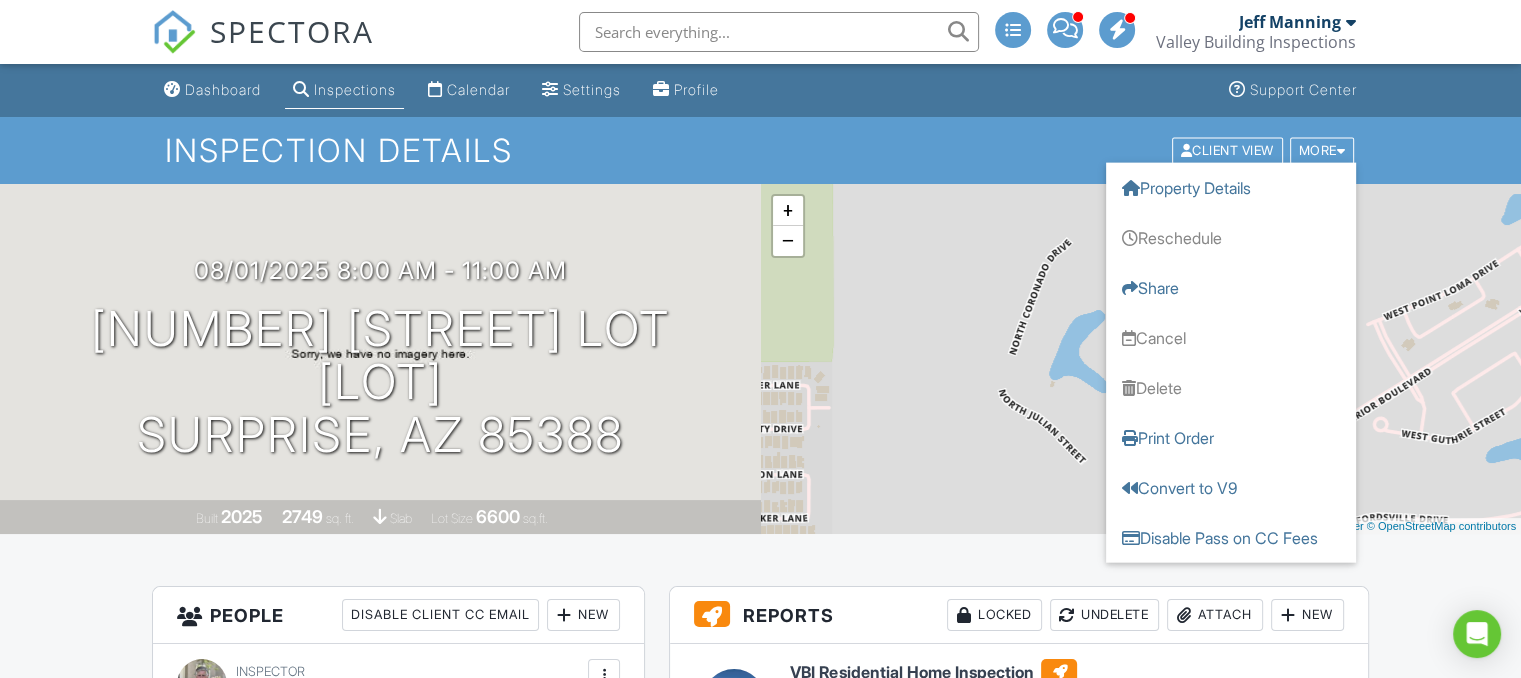 click on "Inspection Details
Client View
More
Property Details
Reschedule
Share
Cancel
Delete
Print Order
Convert to V9
Disable Pass on CC Fees" at bounding box center (760, 150) 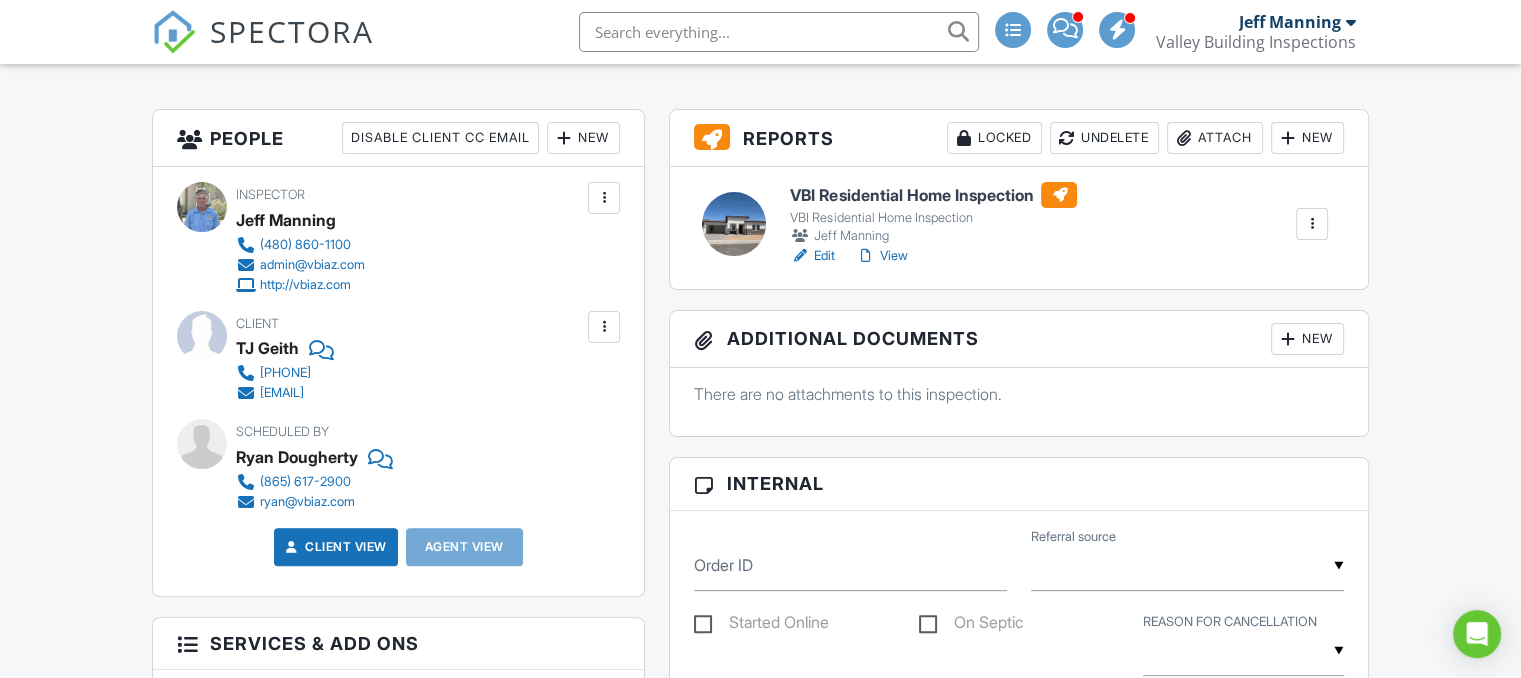 scroll, scrollTop: 480, scrollLeft: 0, axis: vertical 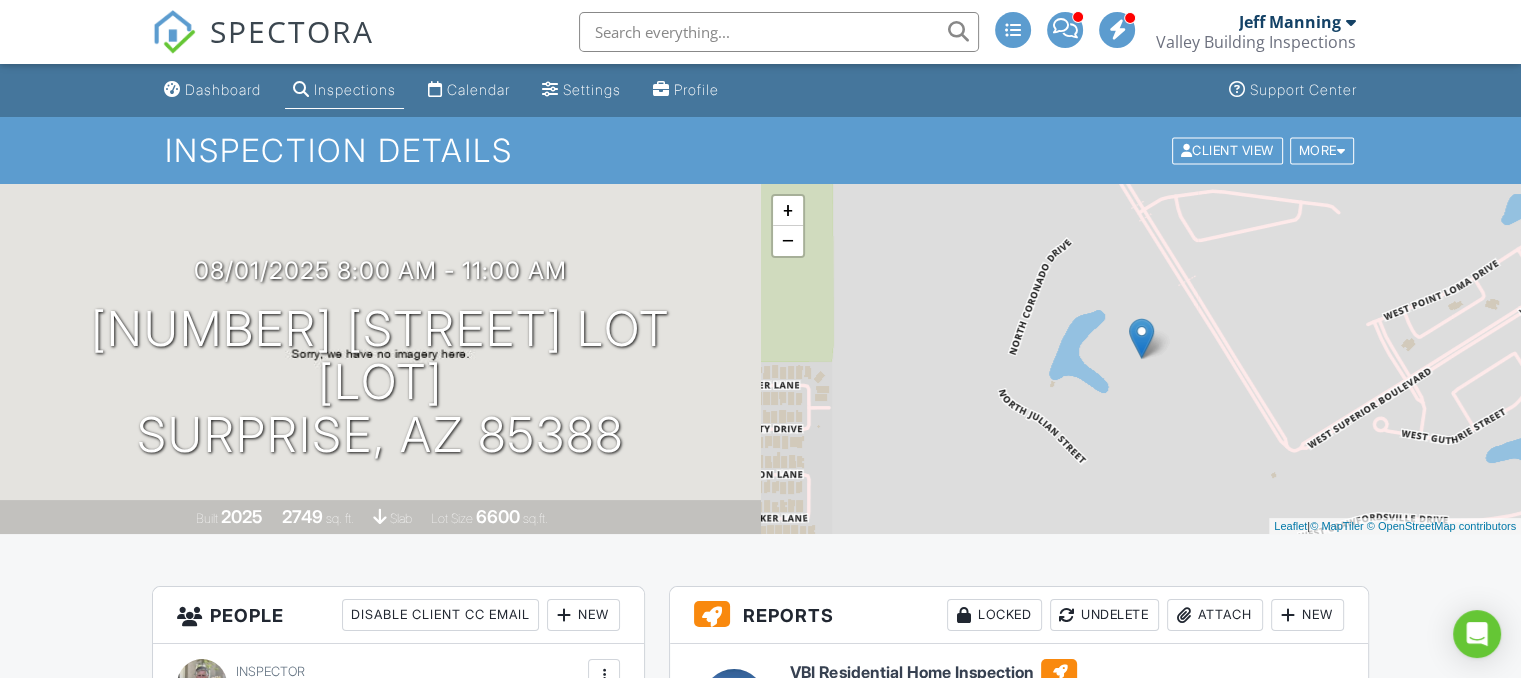 click at bounding box center [1059, 672] 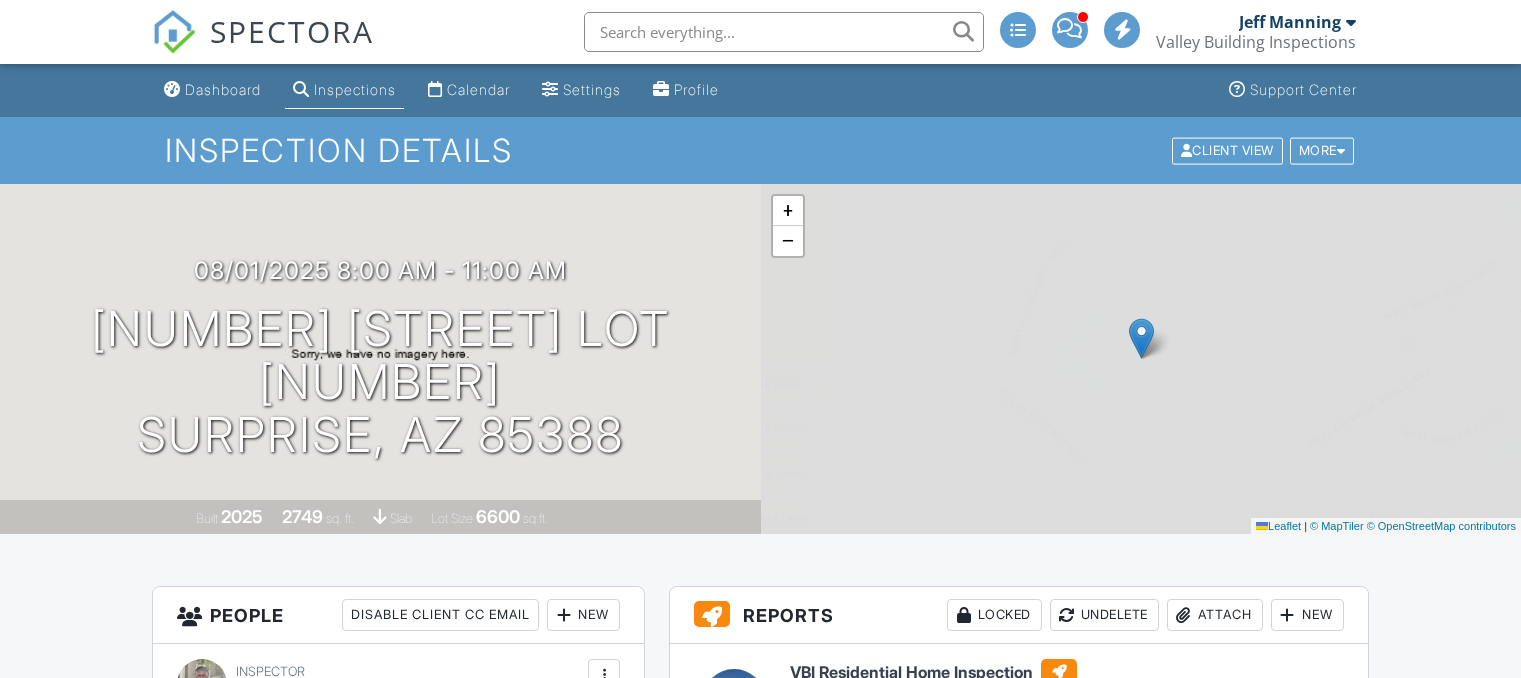 scroll, scrollTop: 0, scrollLeft: 0, axis: both 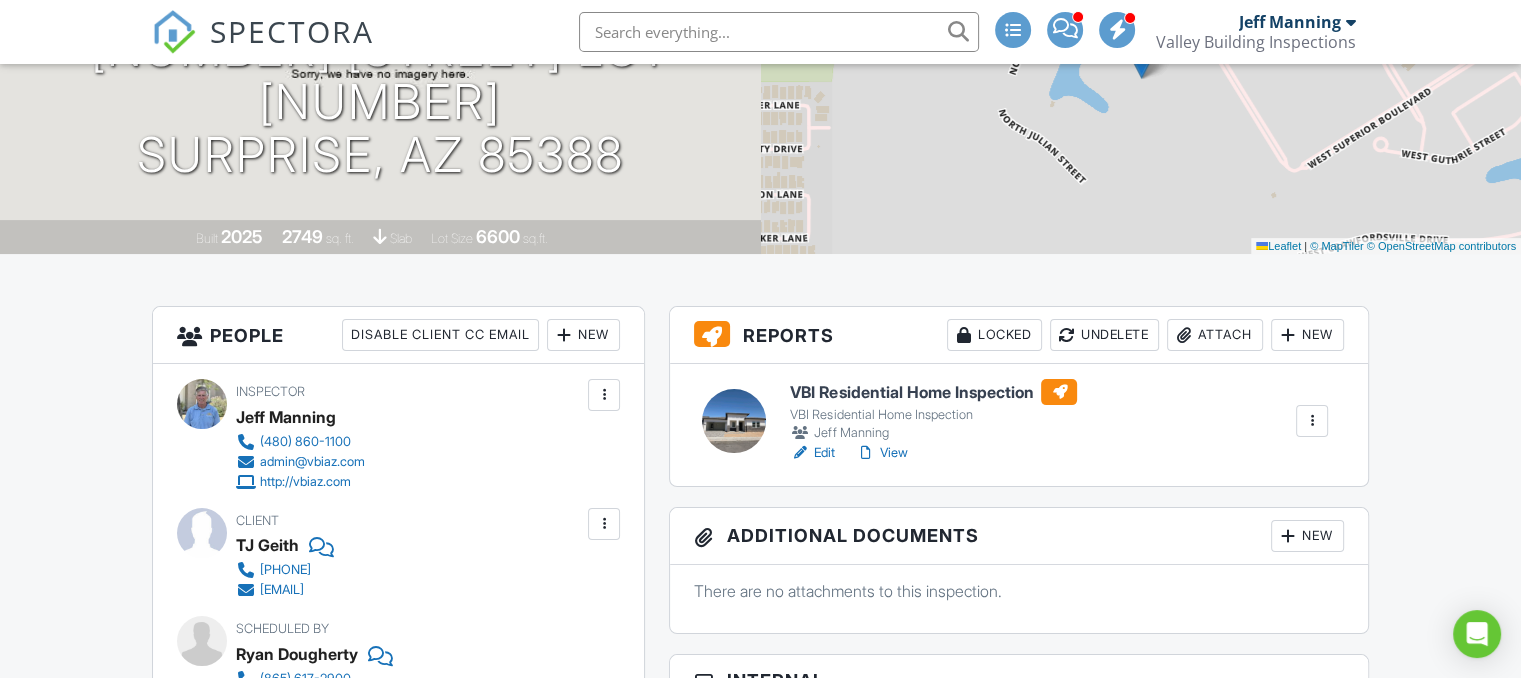 click on "View" at bounding box center [881, 453] 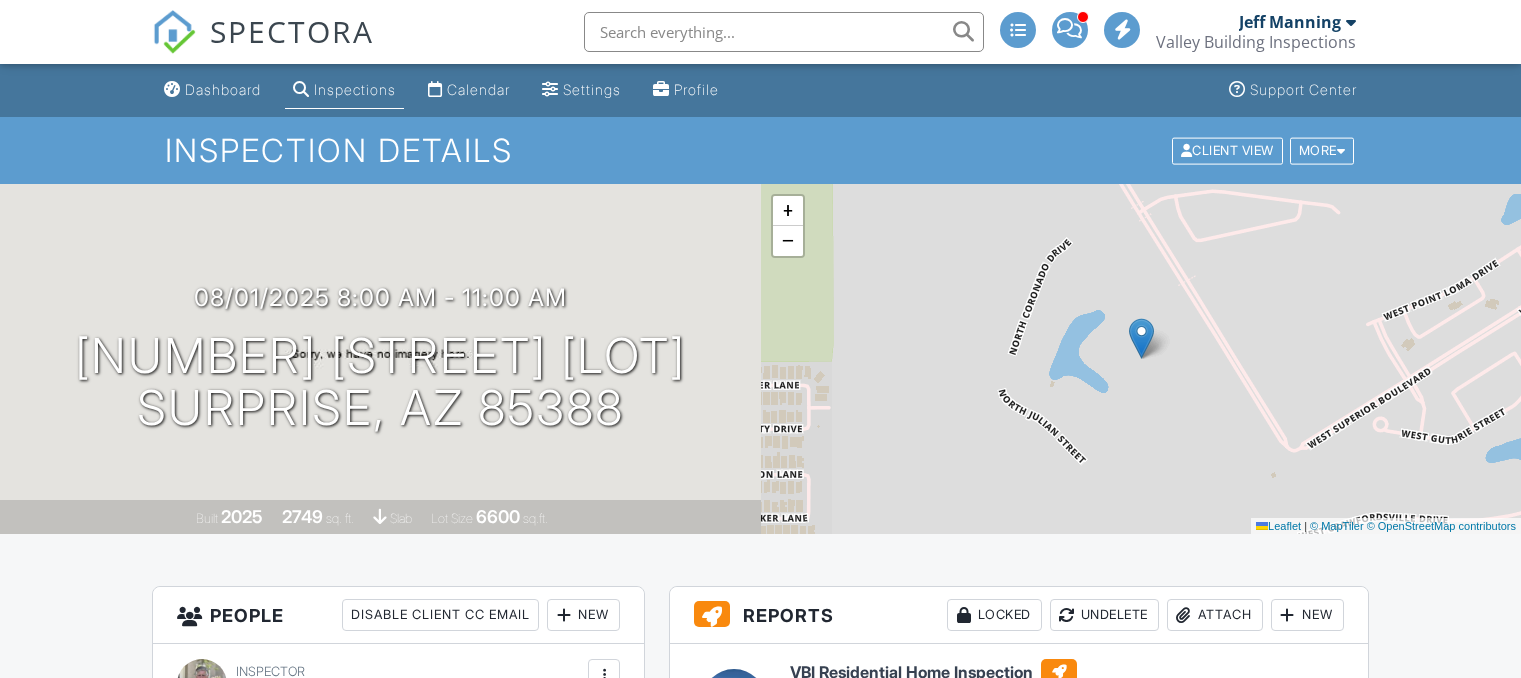 scroll, scrollTop: 0, scrollLeft: 0, axis: both 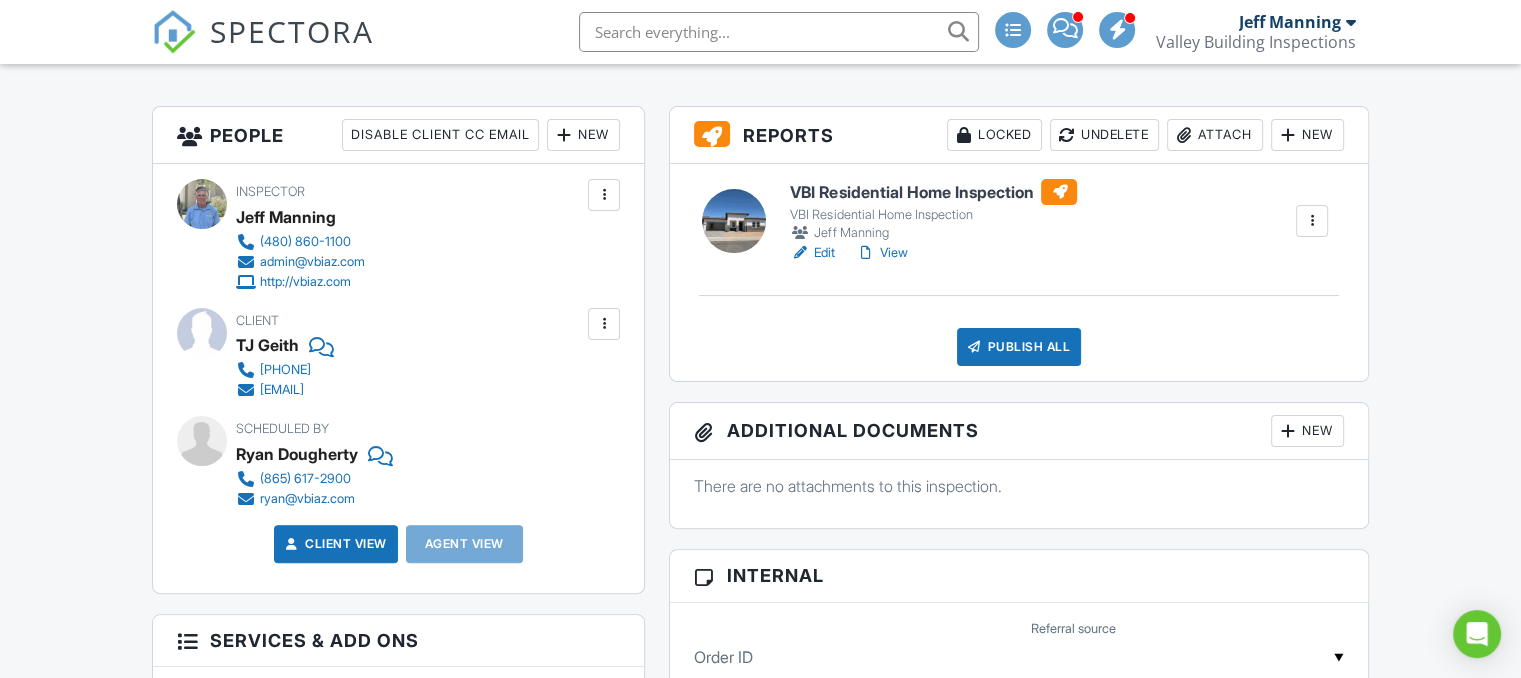 click at bounding box center [1013, 30] 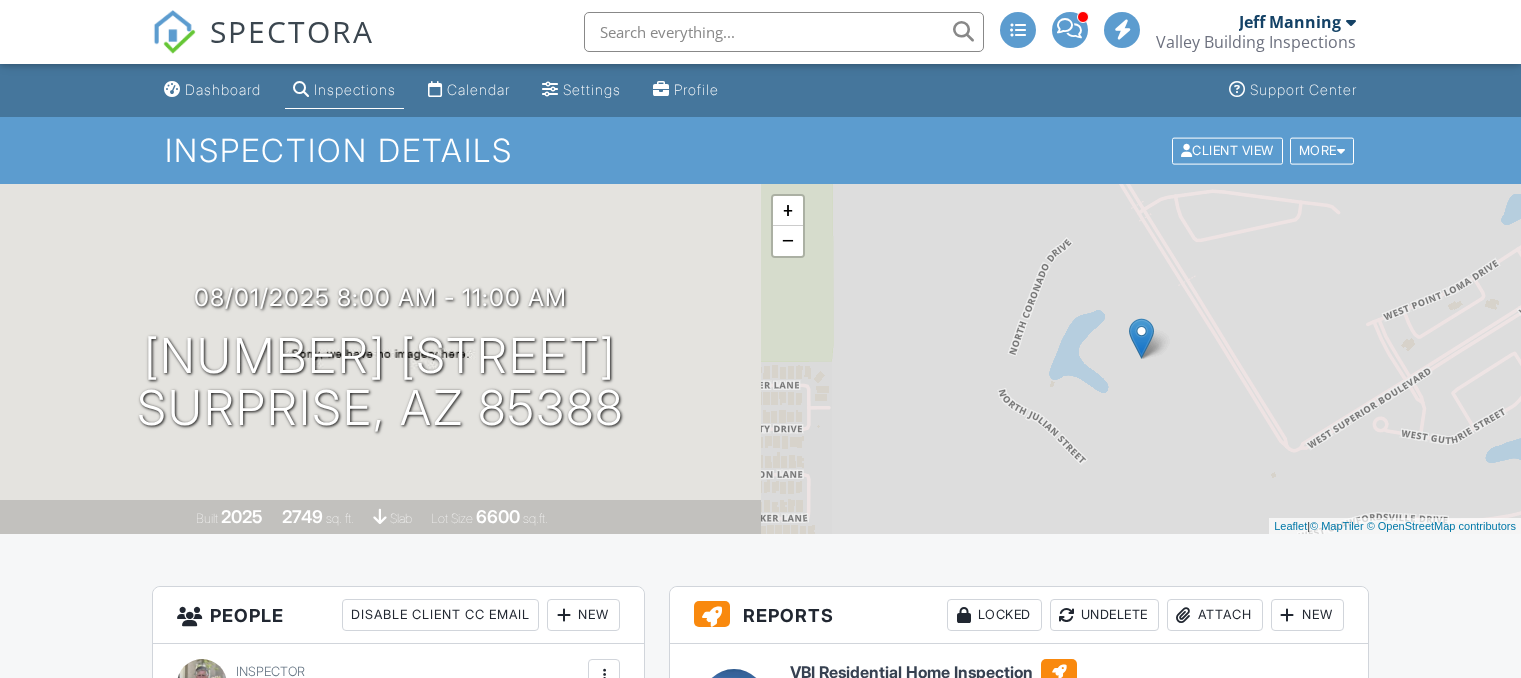 scroll, scrollTop: 480, scrollLeft: 0, axis: vertical 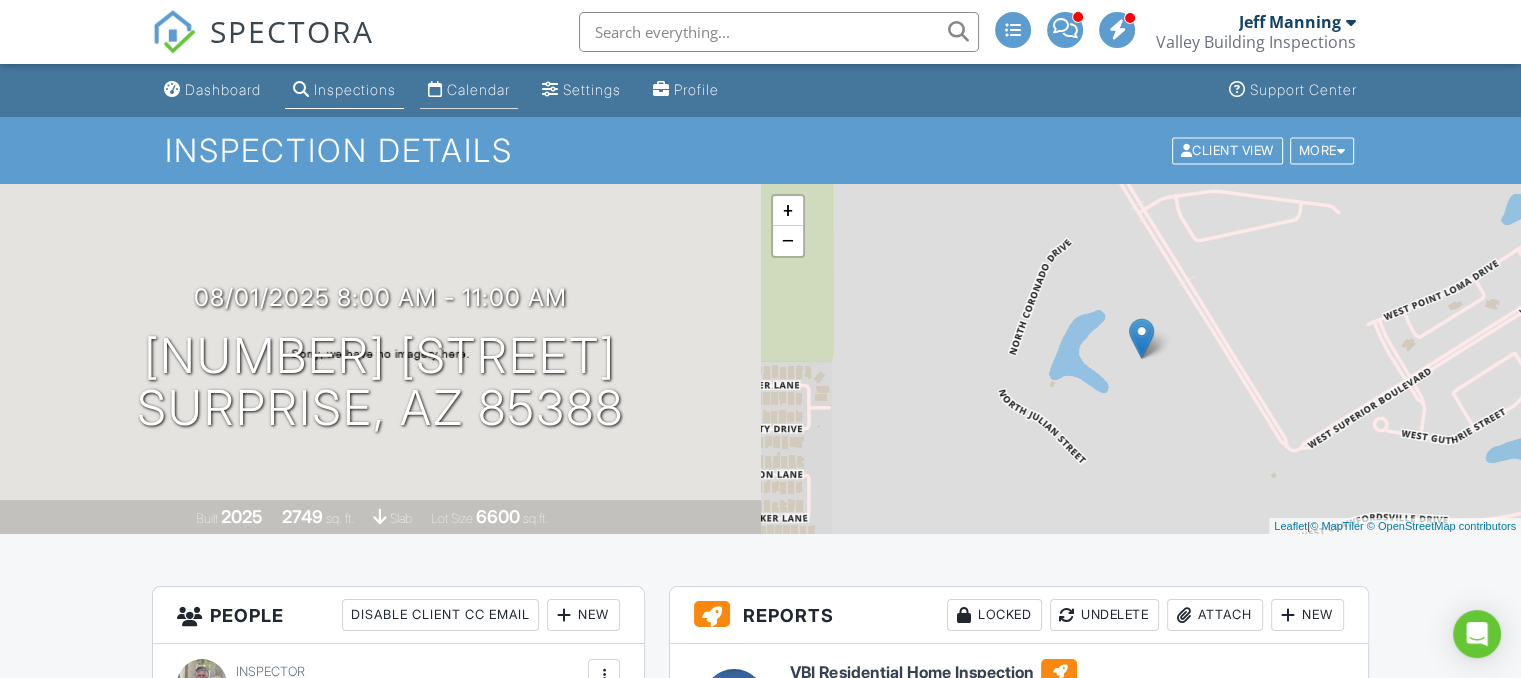 click on "Calendar" at bounding box center [478, 89] 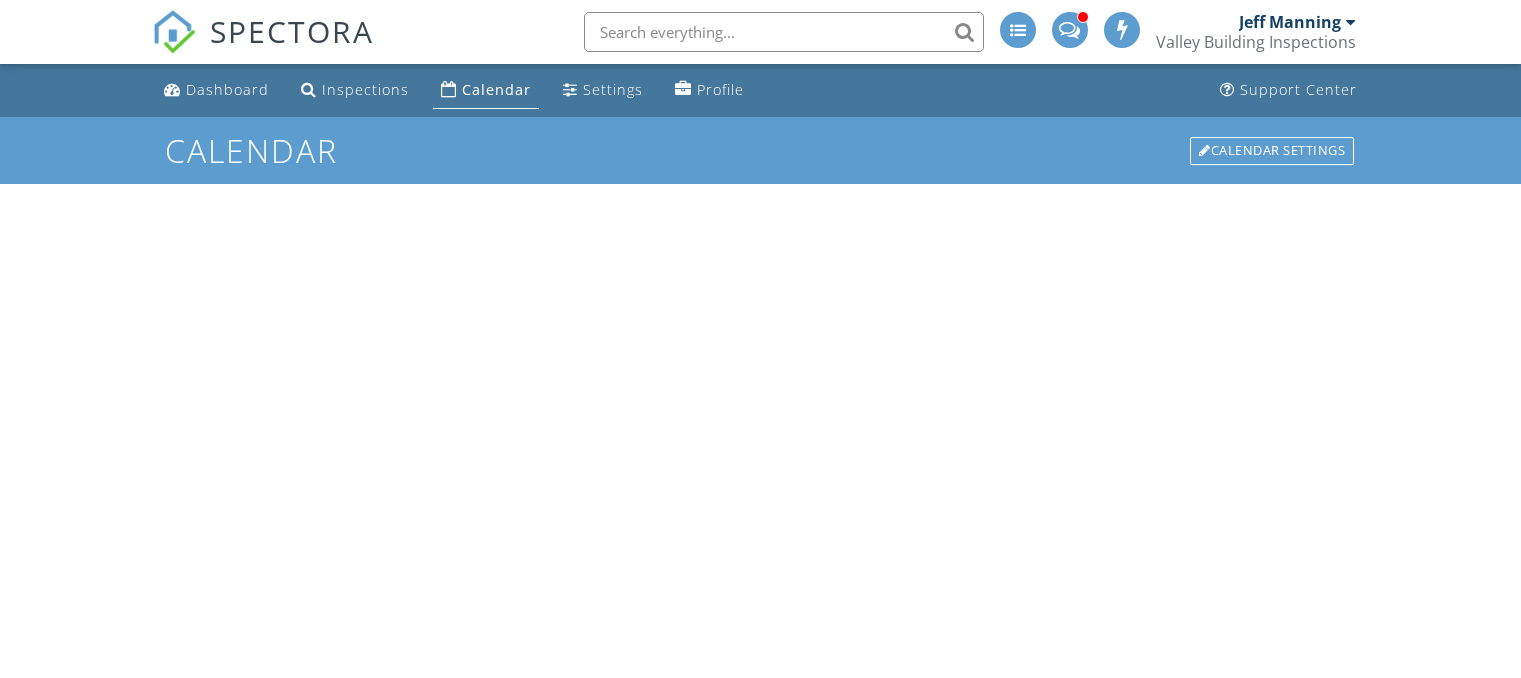 scroll, scrollTop: 0, scrollLeft: 0, axis: both 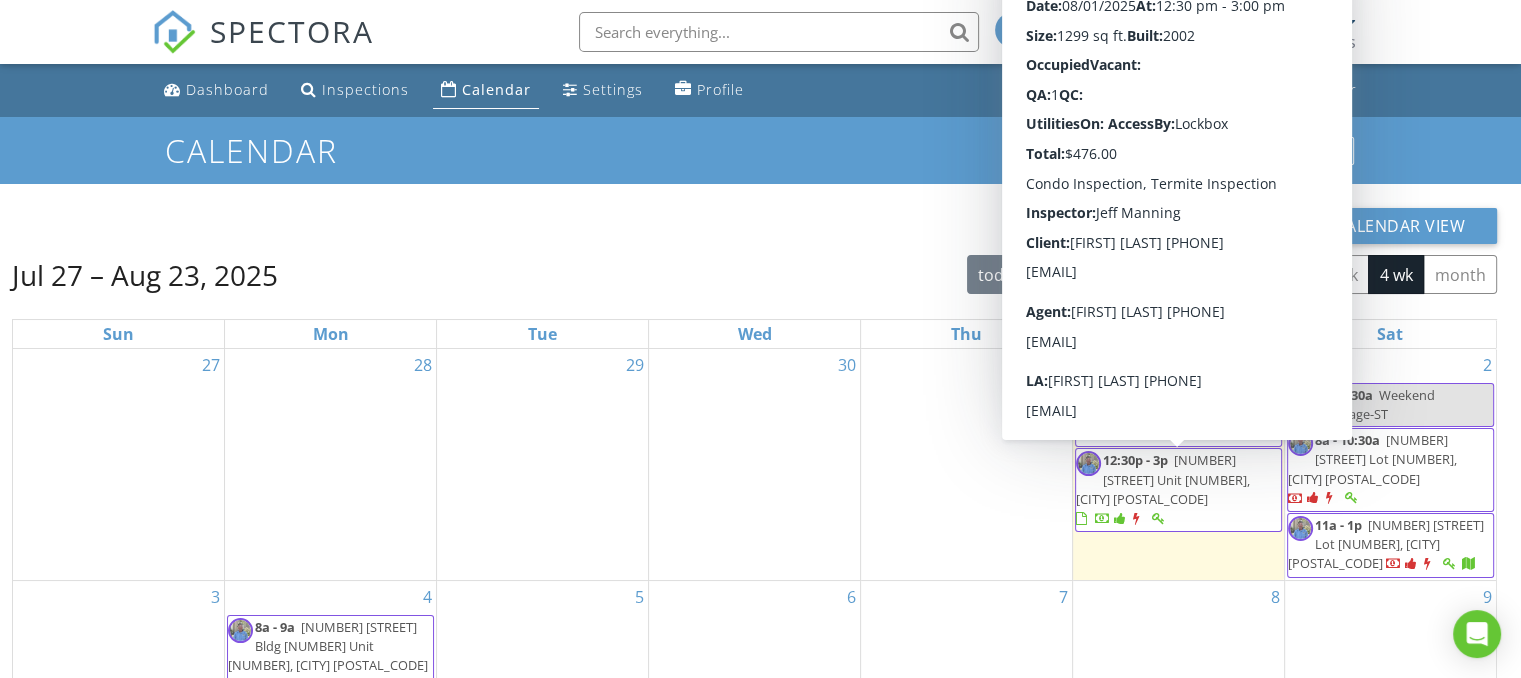 click on "14000 N 94th St Unit 2187, Scottsdale 85260" at bounding box center (1163, 479) 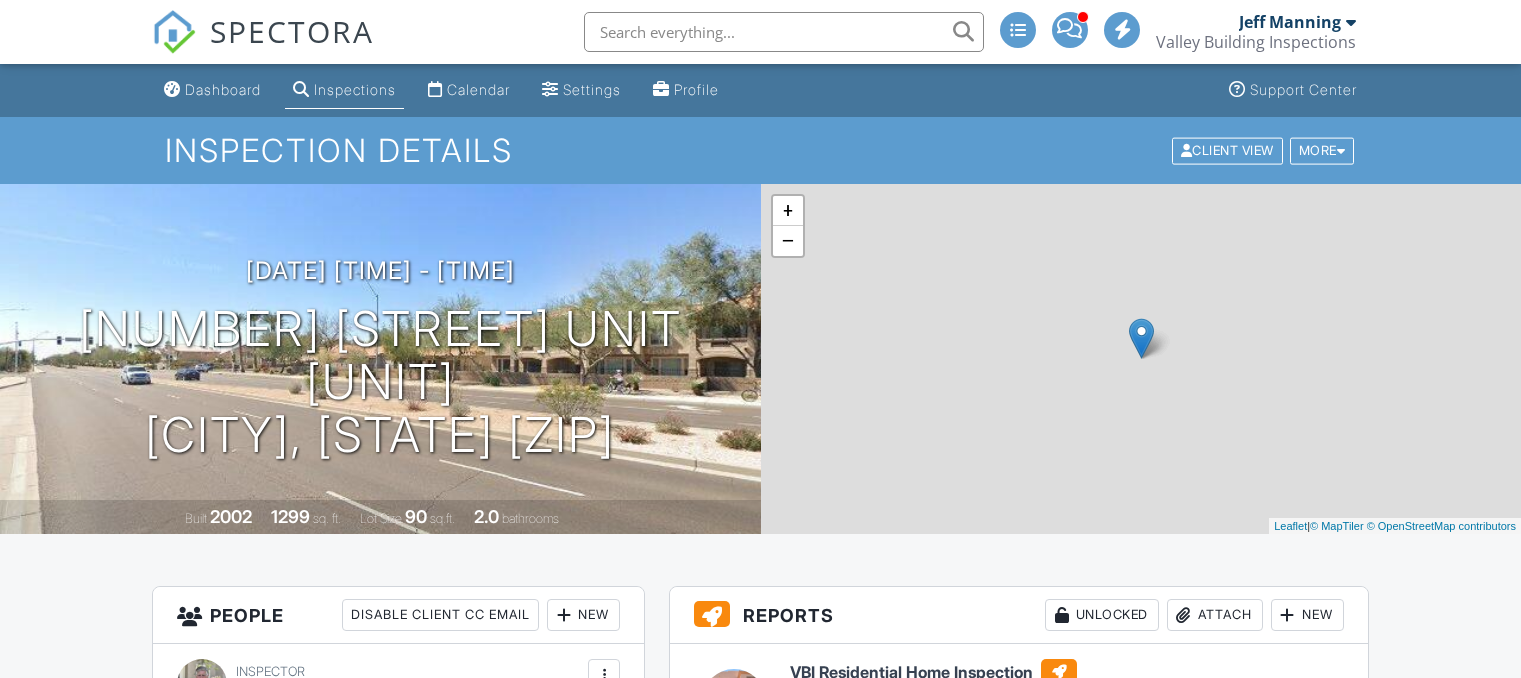 scroll, scrollTop: 0, scrollLeft: 0, axis: both 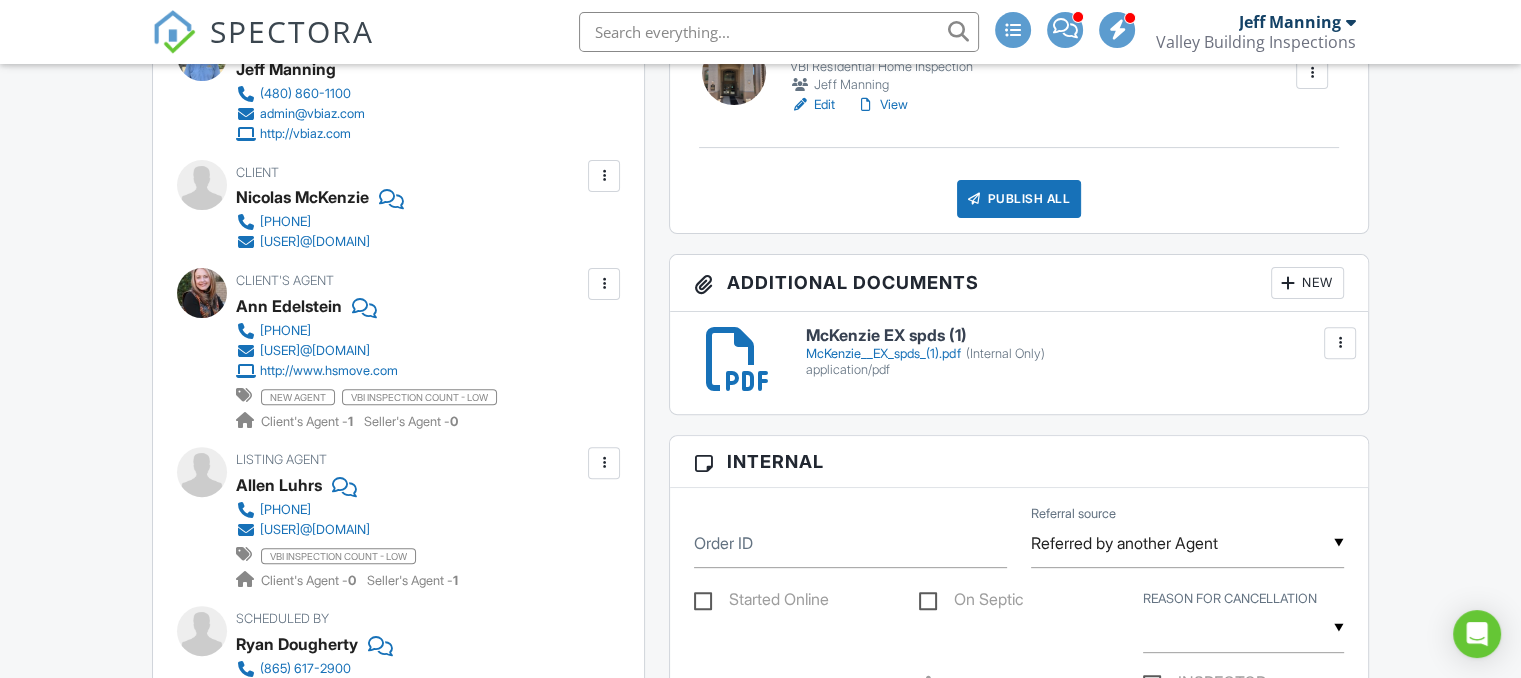 click on "McKenzie__EX_spds_(1).pdf
(Internal Only)" at bounding box center (1074, 354) 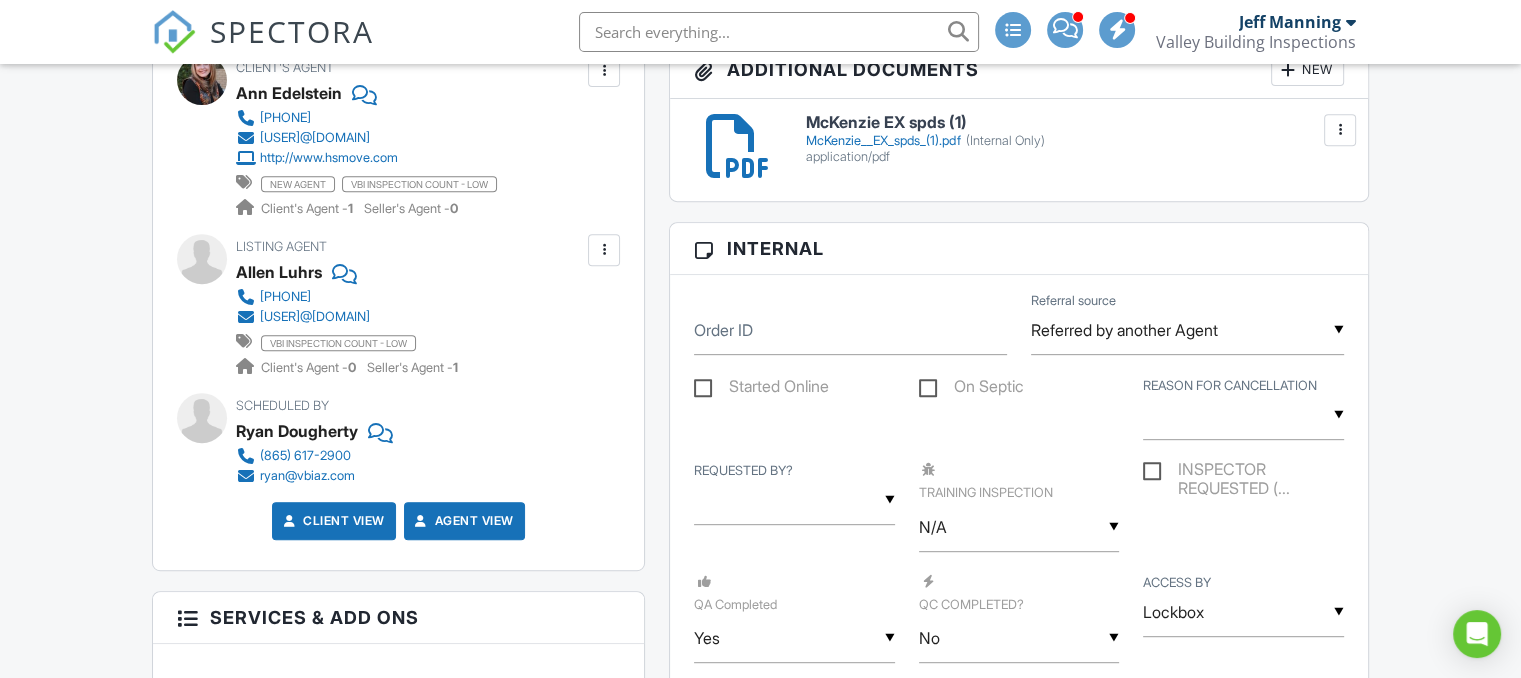 scroll, scrollTop: 880, scrollLeft: 0, axis: vertical 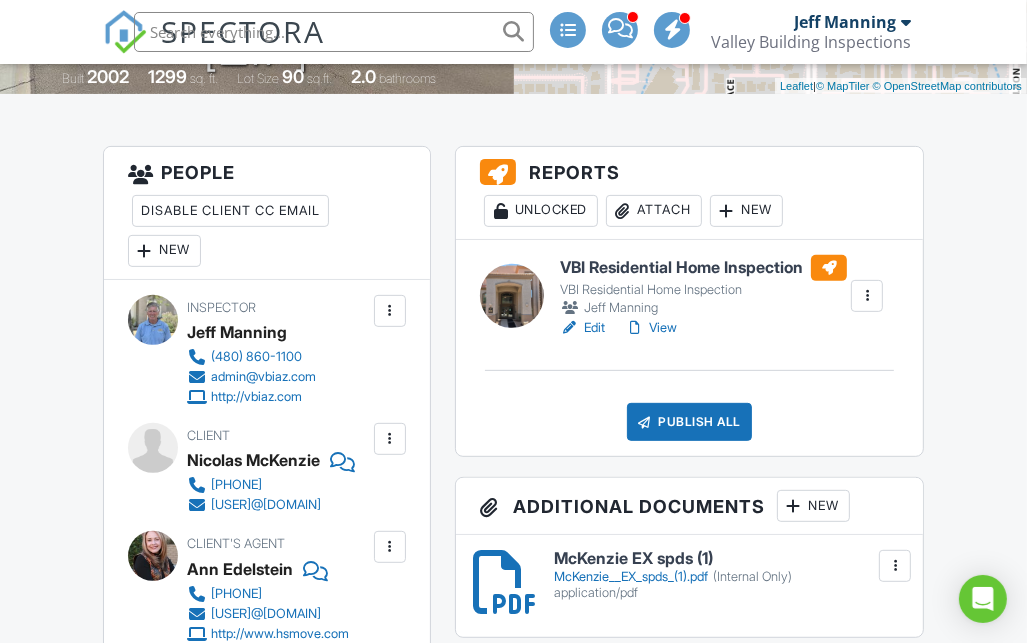 click on "New" at bounding box center [813, 506] 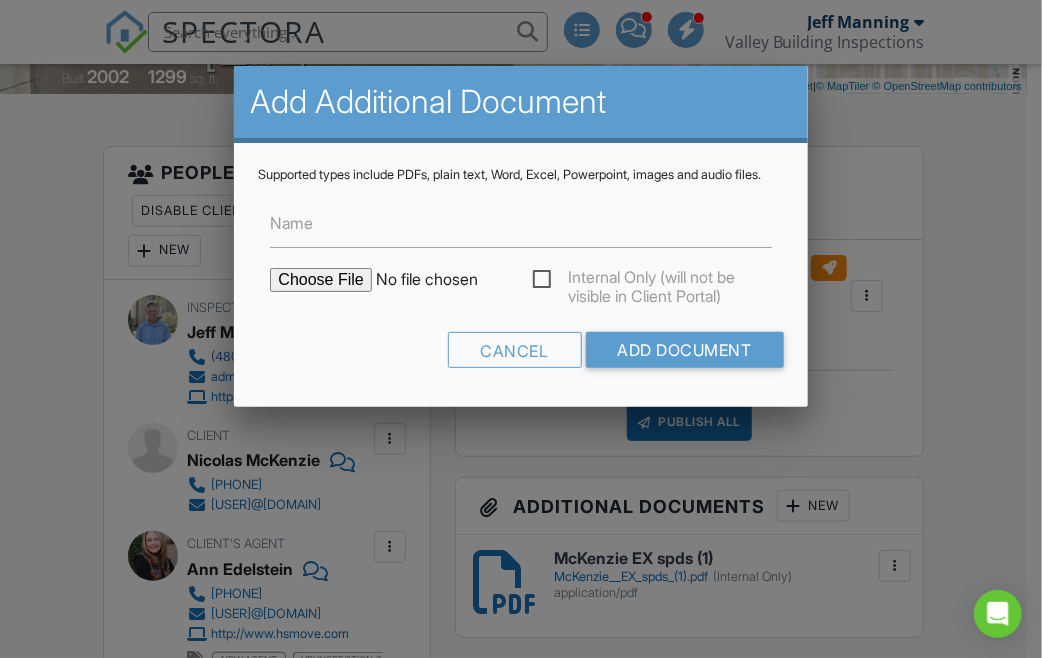 click at bounding box center [440, 280] 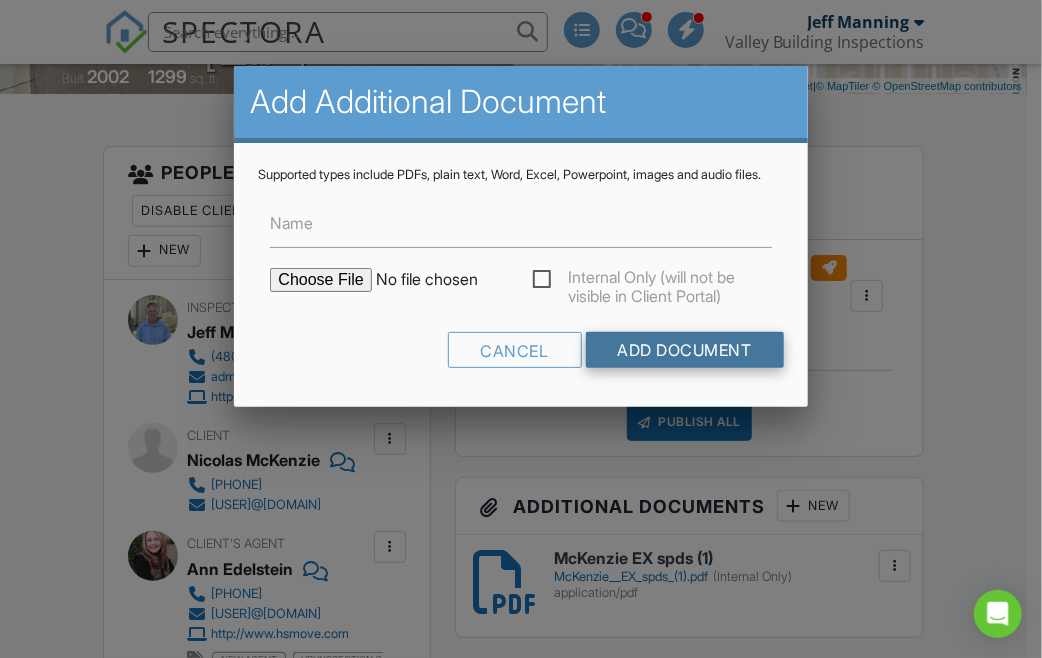 click on "Add Document" at bounding box center [685, 350] 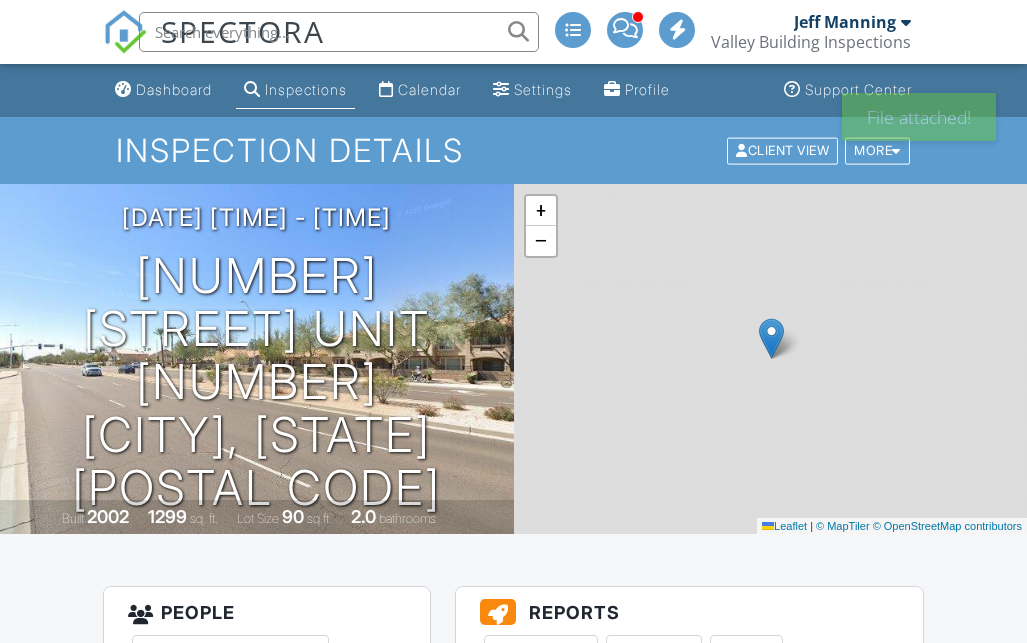 scroll, scrollTop: 0, scrollLeft: 0, axis: both 